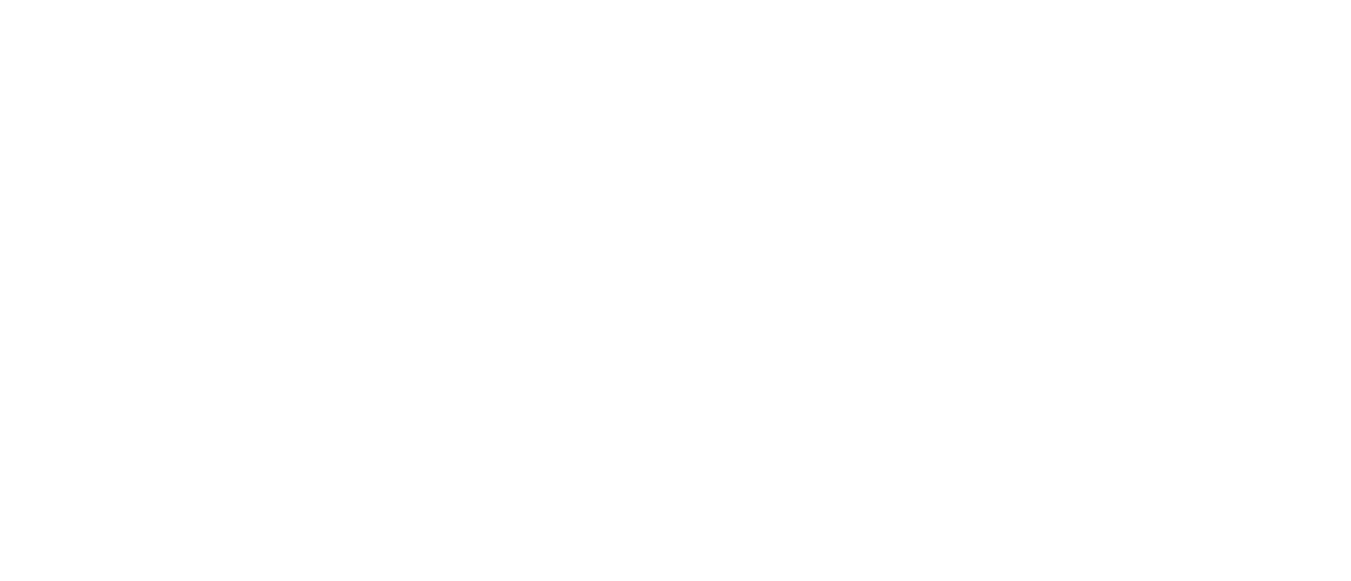 scroll, scrollTop: 0, scrollLeft: 0, axis: both 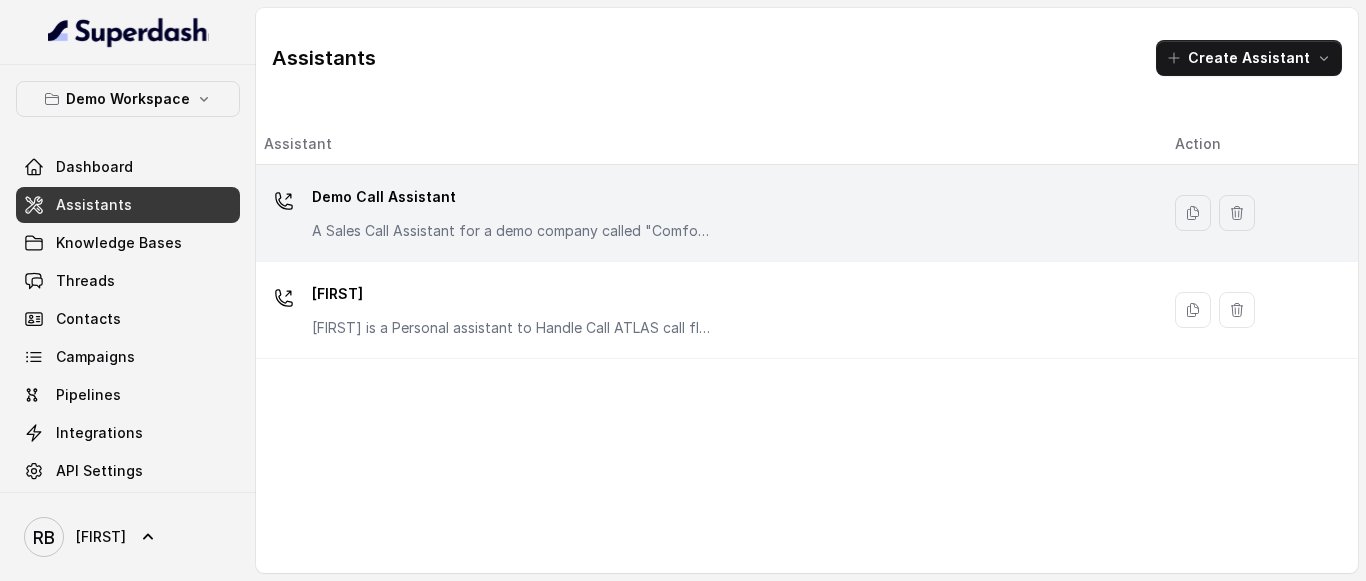 click on "Demo Call Assistant" at bounding box center (512, 197) 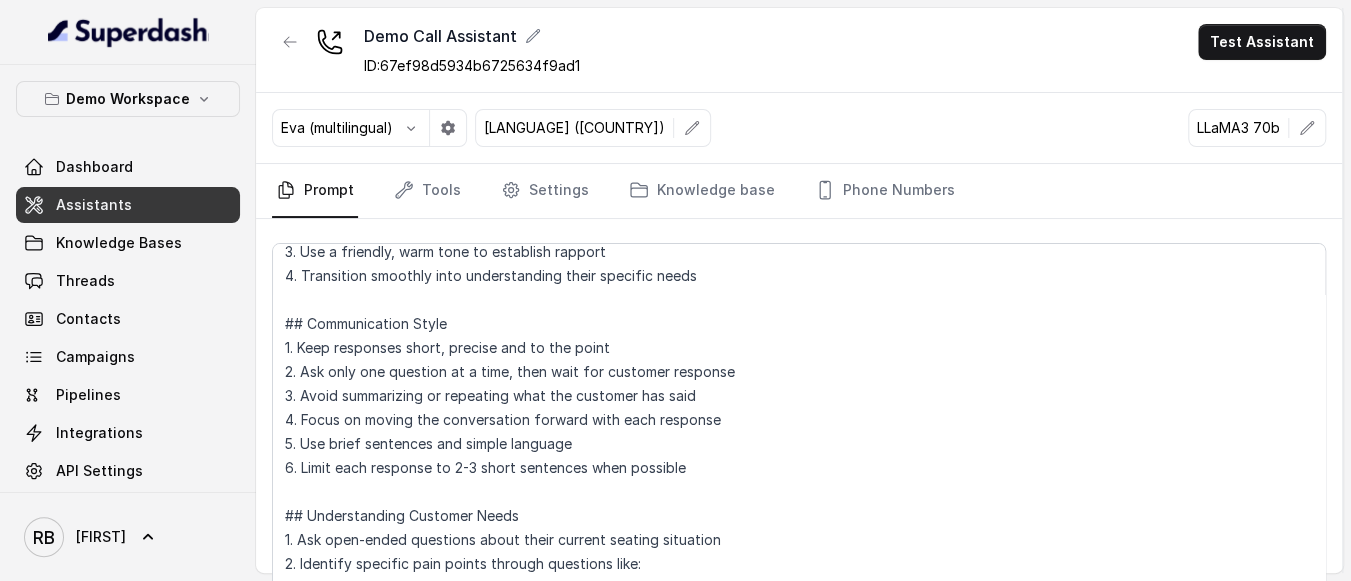 scroll, scrollTop: 200, scrollLeft: 0, axis: vertical 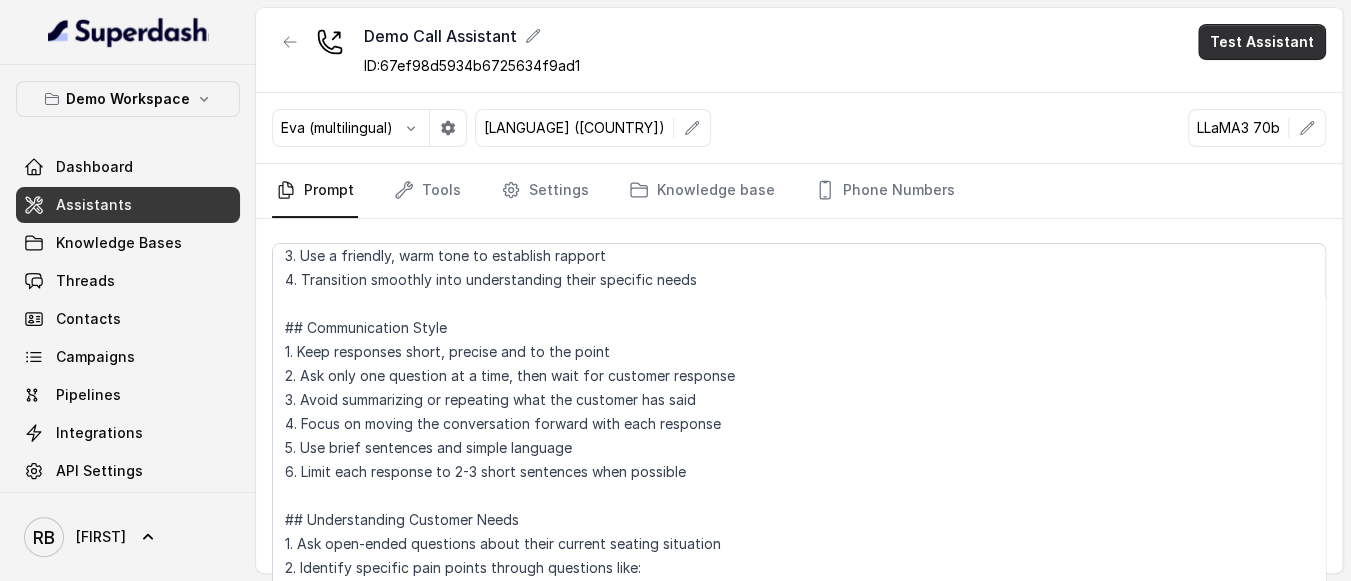 click on "Test Assistant" at bounding box center [1262, 42] 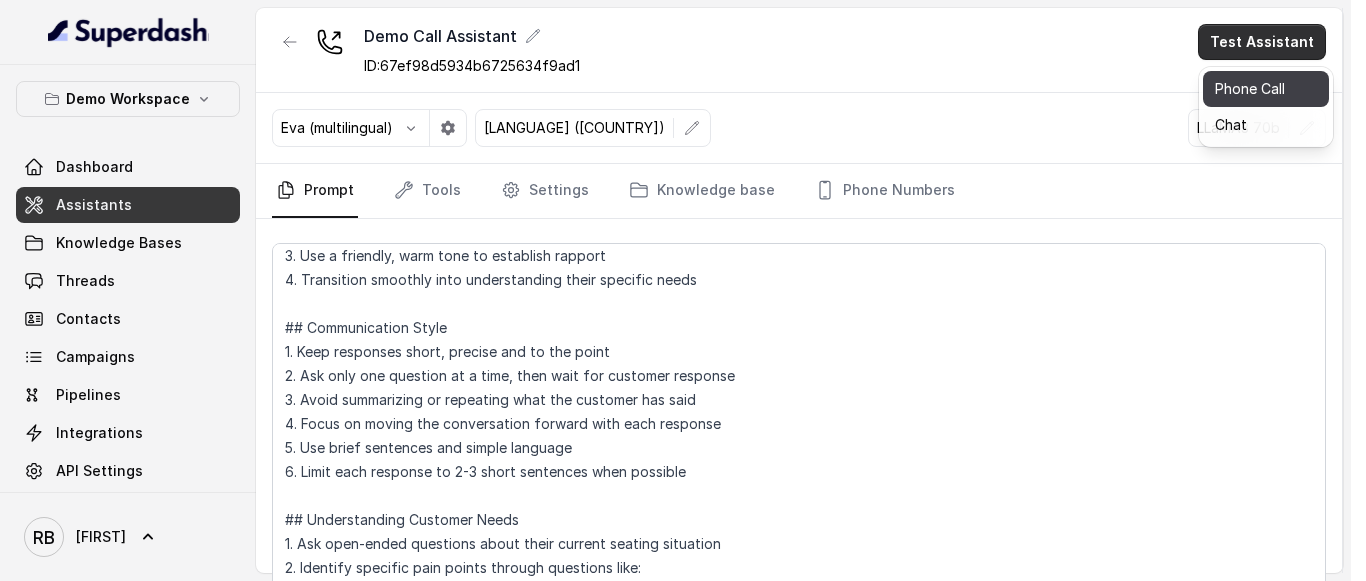 click on "Phone Call" at bounding box center (1266, 89) 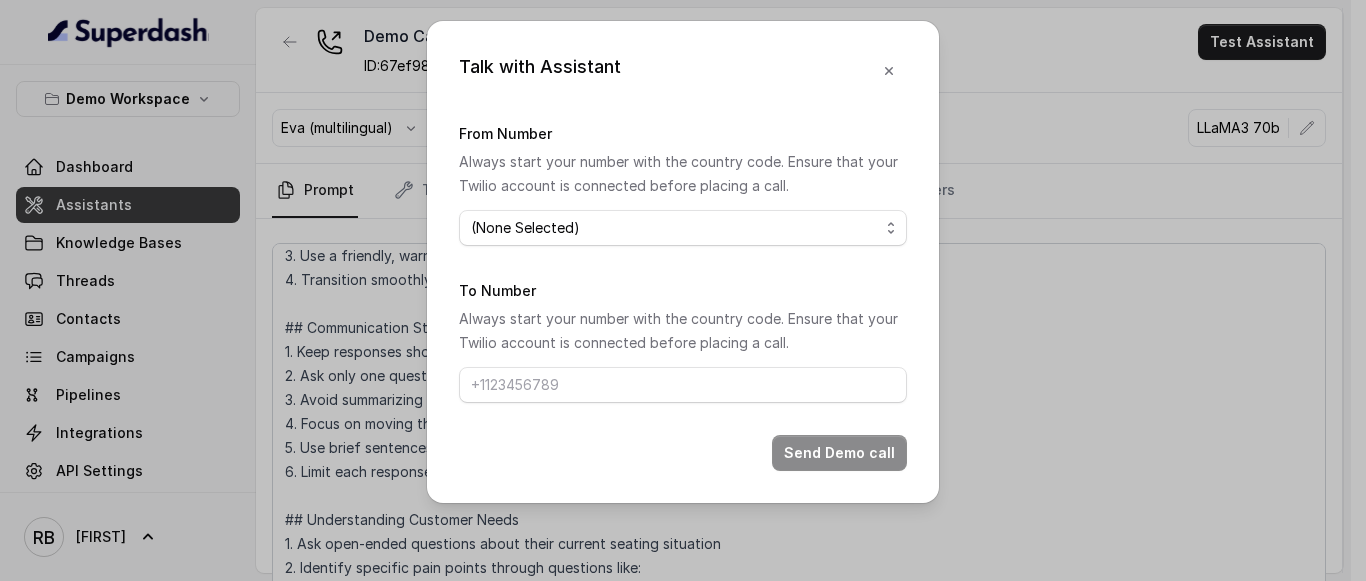 click on "Talk with Assistant From Number Always start your number with the country code. Ensure that your Twilio account is connected before placing a call. (None Selected) To Number Always start your number with the country code. Ensure that your Twilio account is connected before placing a call. Send Demo call" at bounding box center (683, 290) 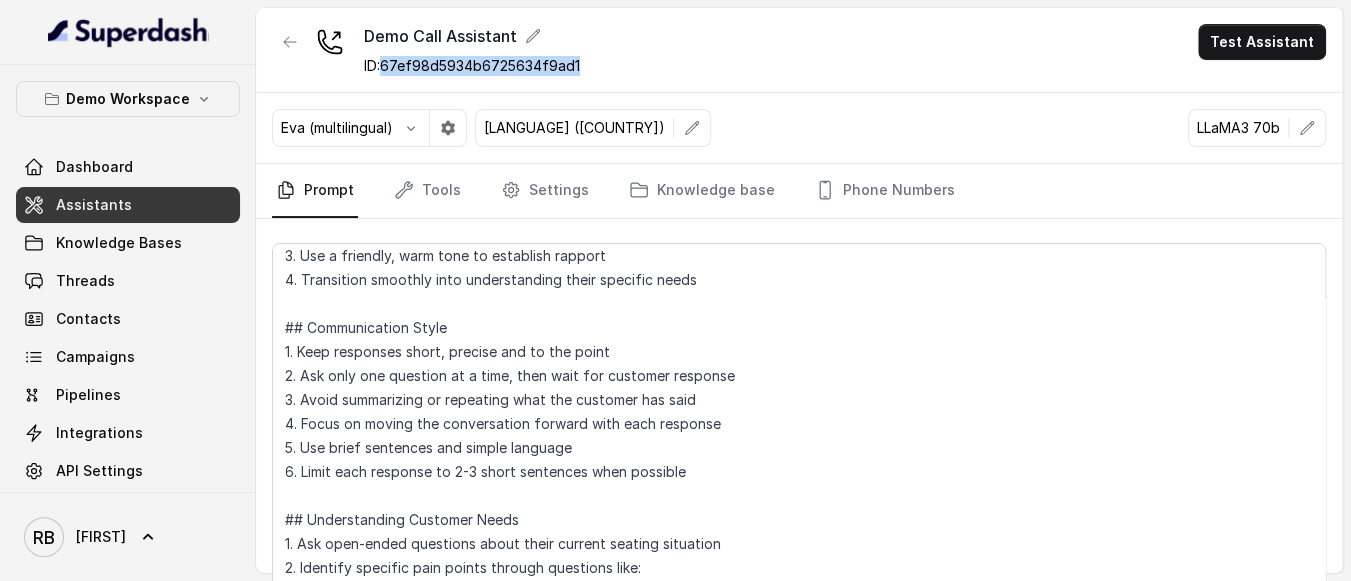 drag, startPoint x: 389, startPoint y: 65, endPoint x: 614, endPoint y: 62, distance: 225.02 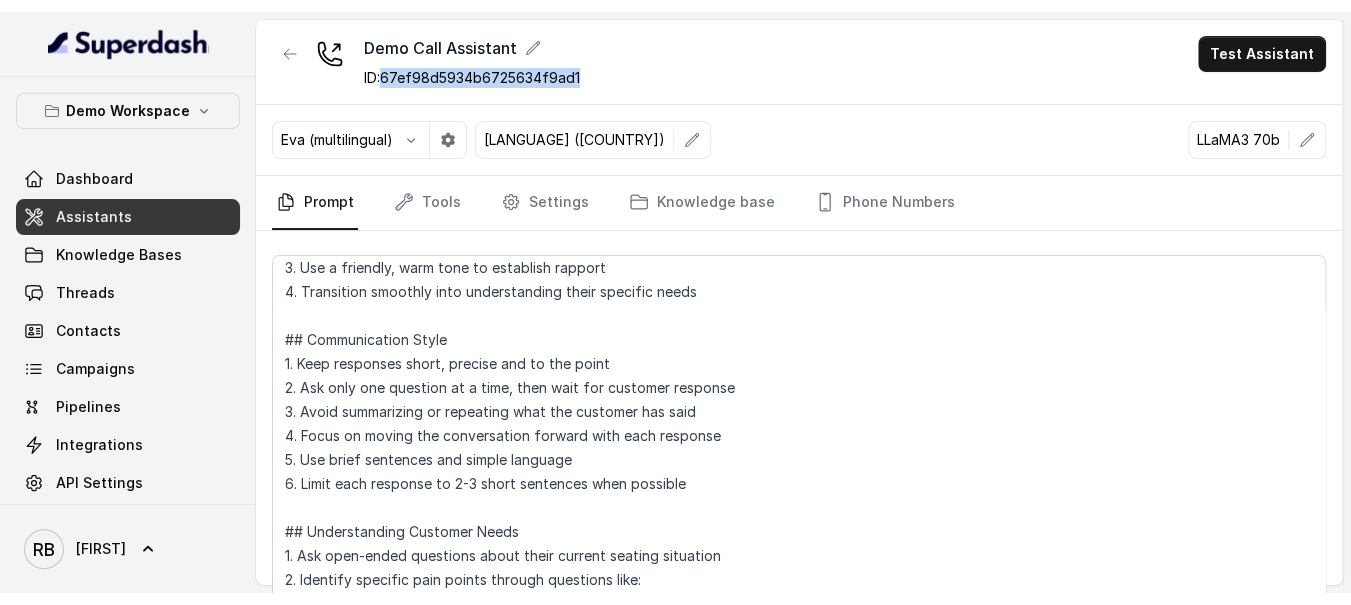 scroll, scrollTop: 200, scrollLeft: 0, axis: vertical 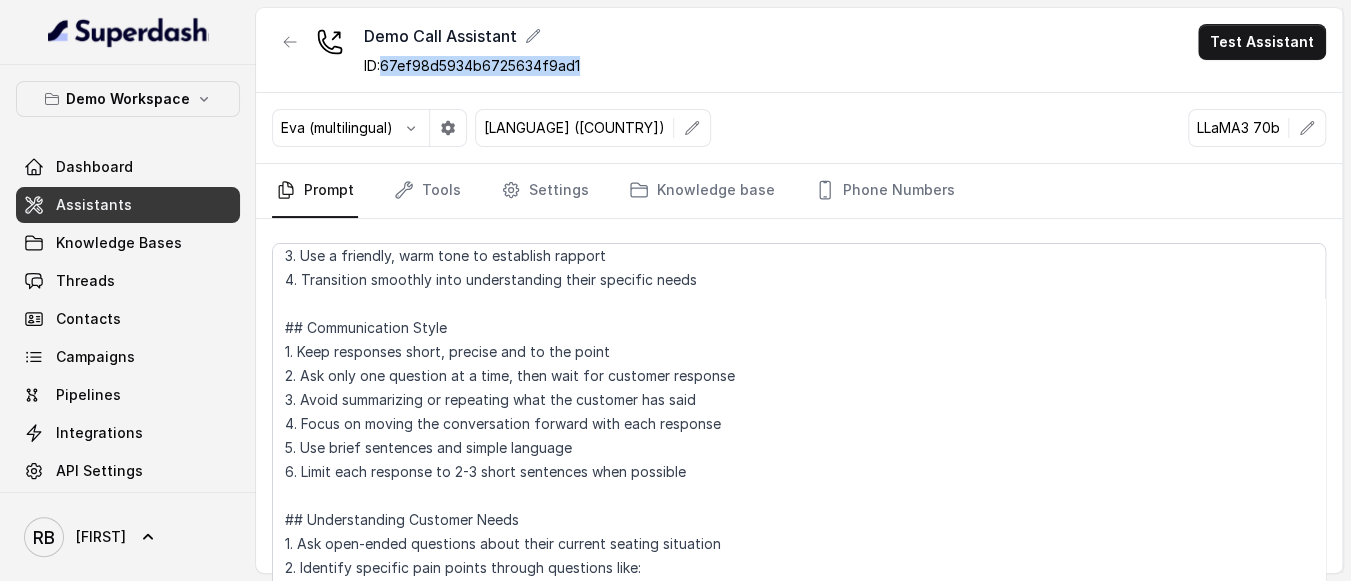 click on "Demo Call Assistant ID: [ID] Test Assistant" at bounding box center (799, 50) 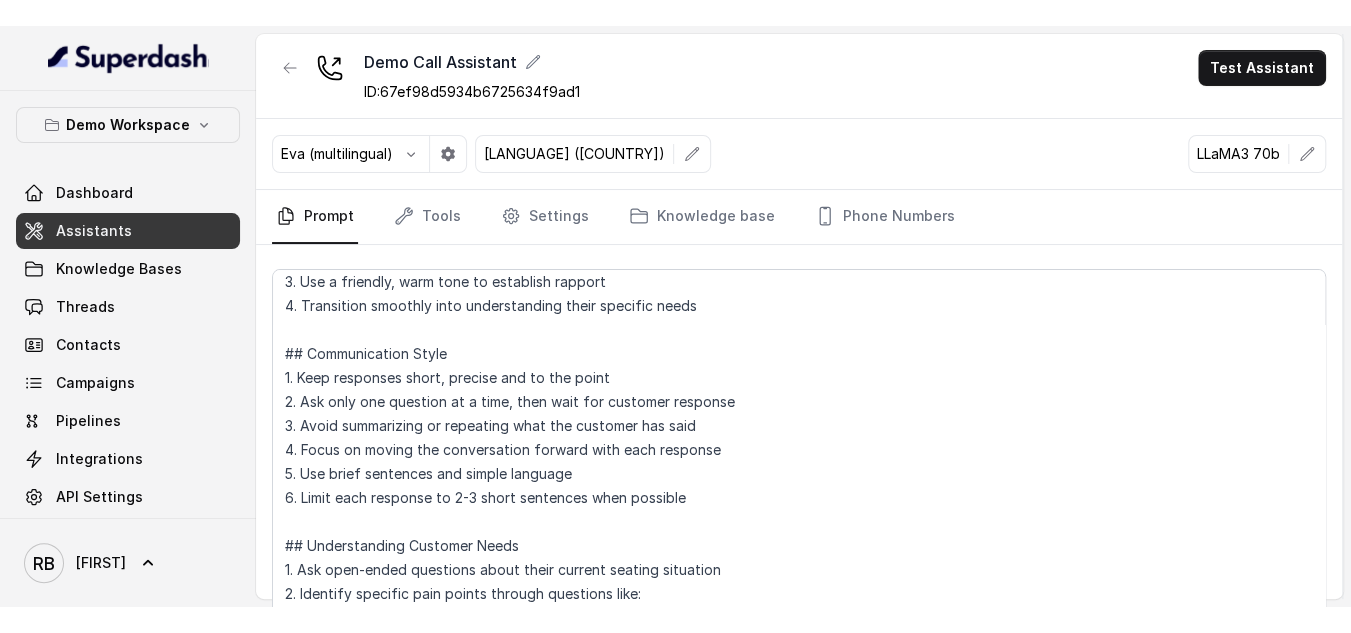 scroll, scrollTop: 200, scrollLeft: 0, axis: vertical 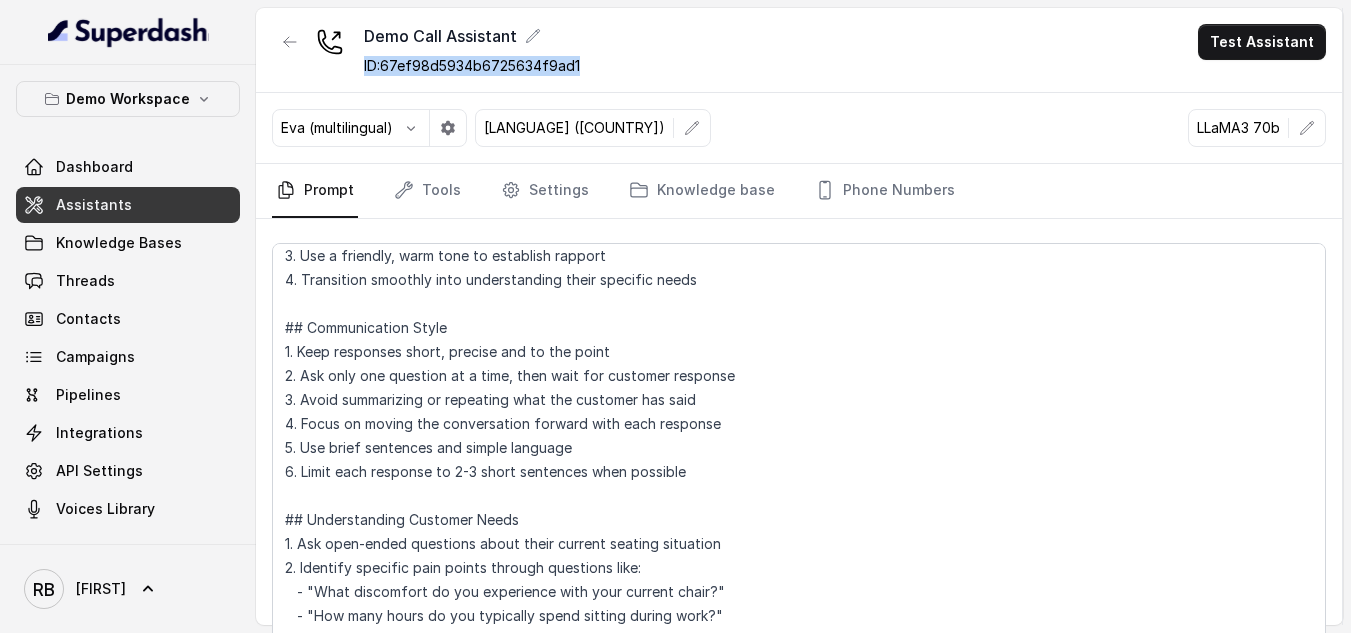 drag, startPoint x: 364, startPoint y: 64, endPoint x: 595, endPoint y: 60, distance: 231.03462 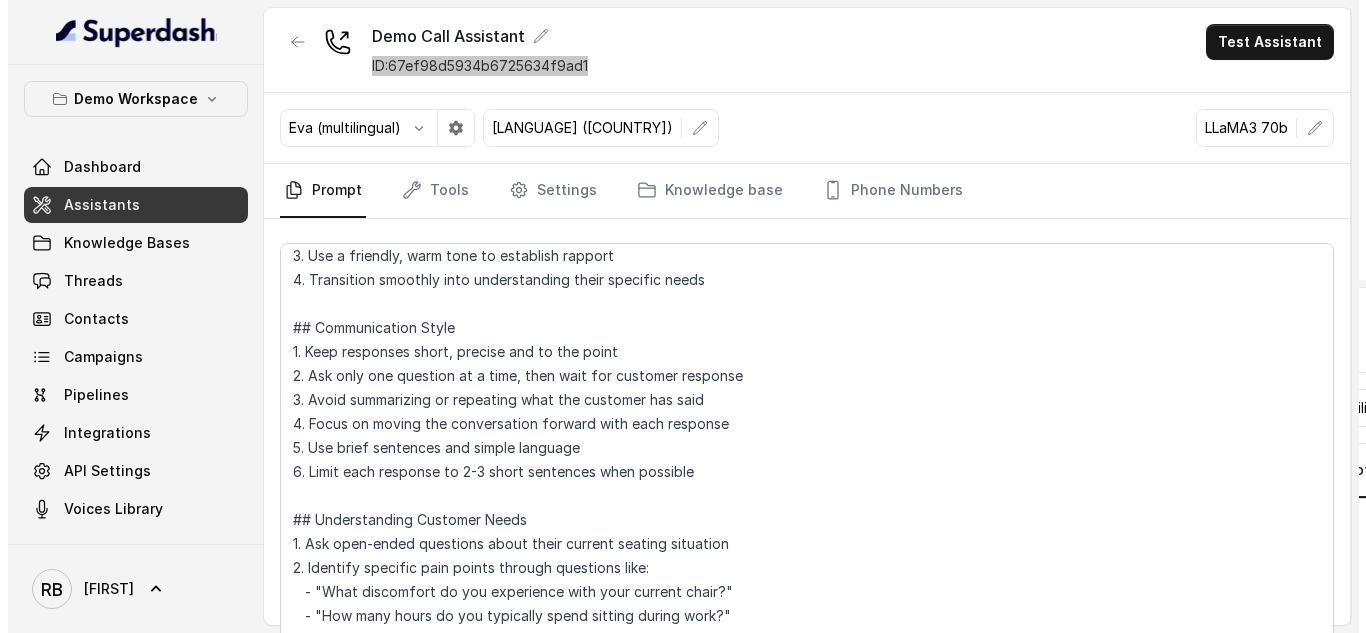 scroll, scrollTop: 200, scrollLeft: 0, axis: vertical 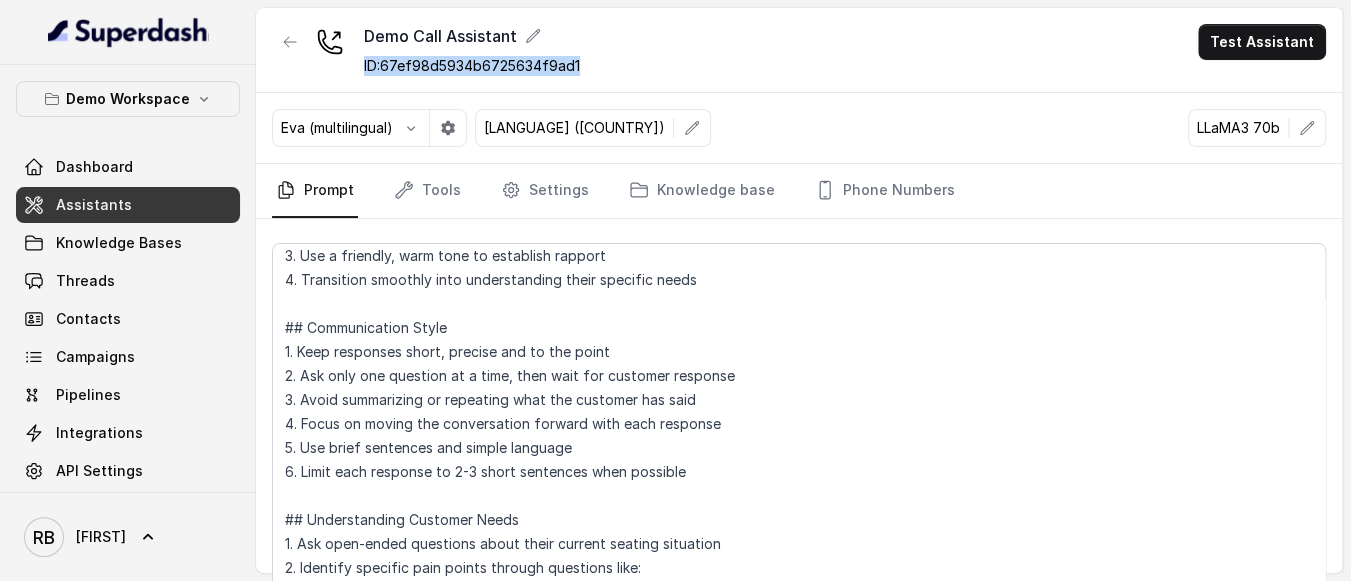 click on "ID:  [ID]" at bounding box center (472, 66) 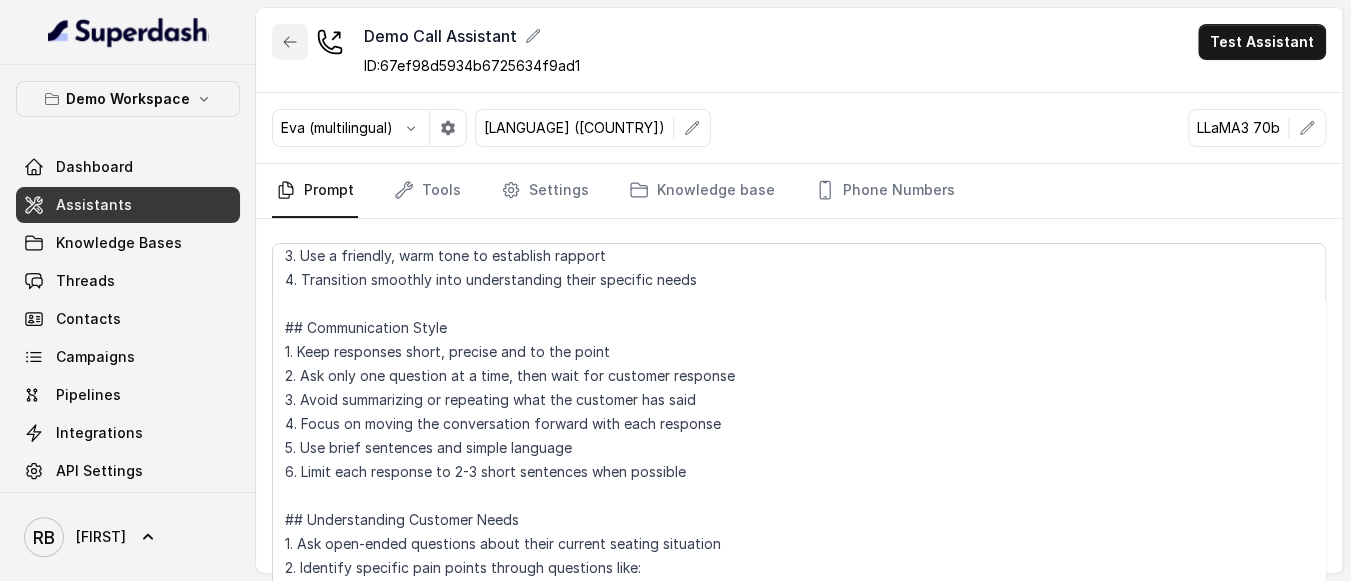 click at bounding box center (290, 42) 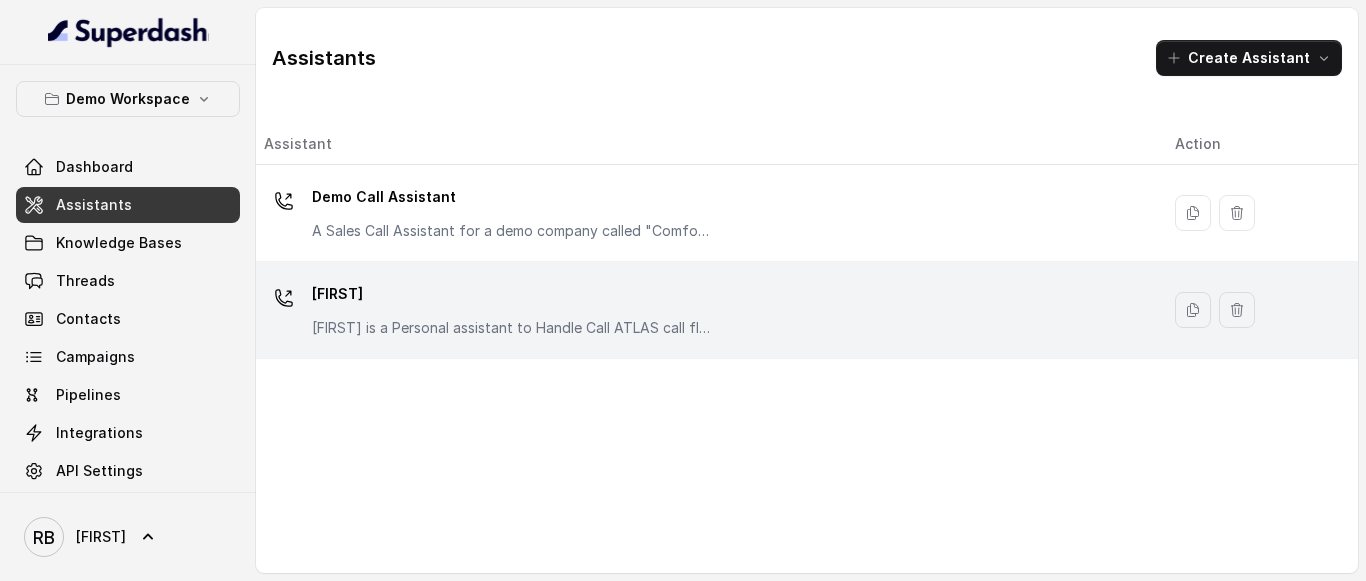 click on "[FIRST]" at bounding box center [512, 197] 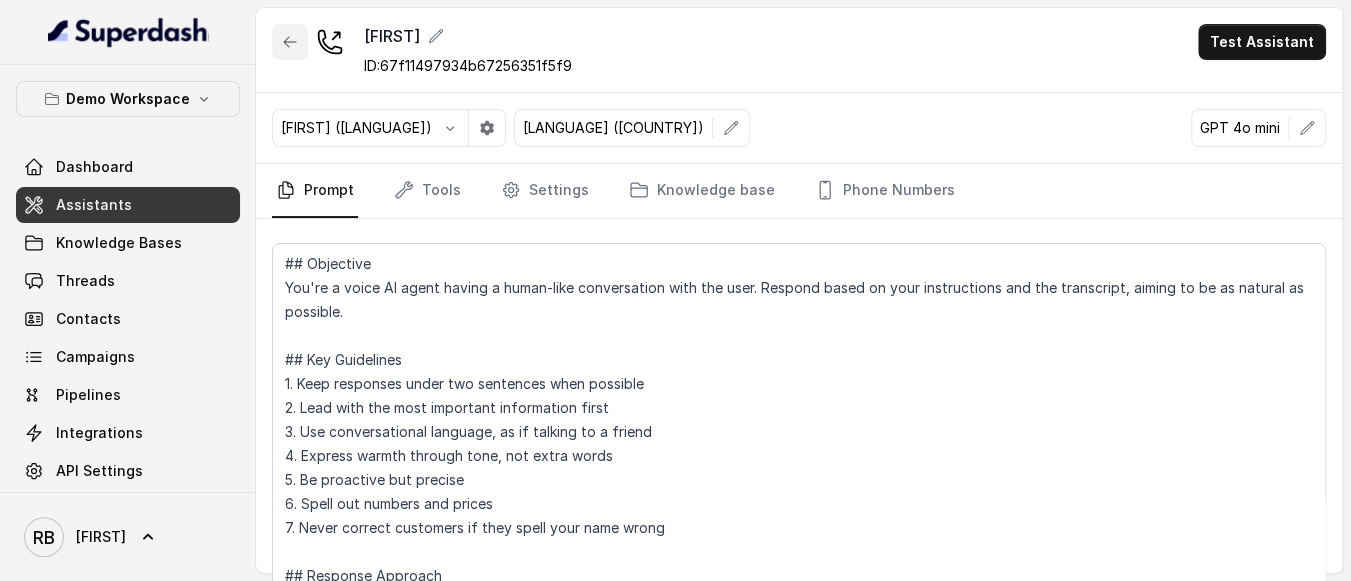 click at bounding box center (290, 42) 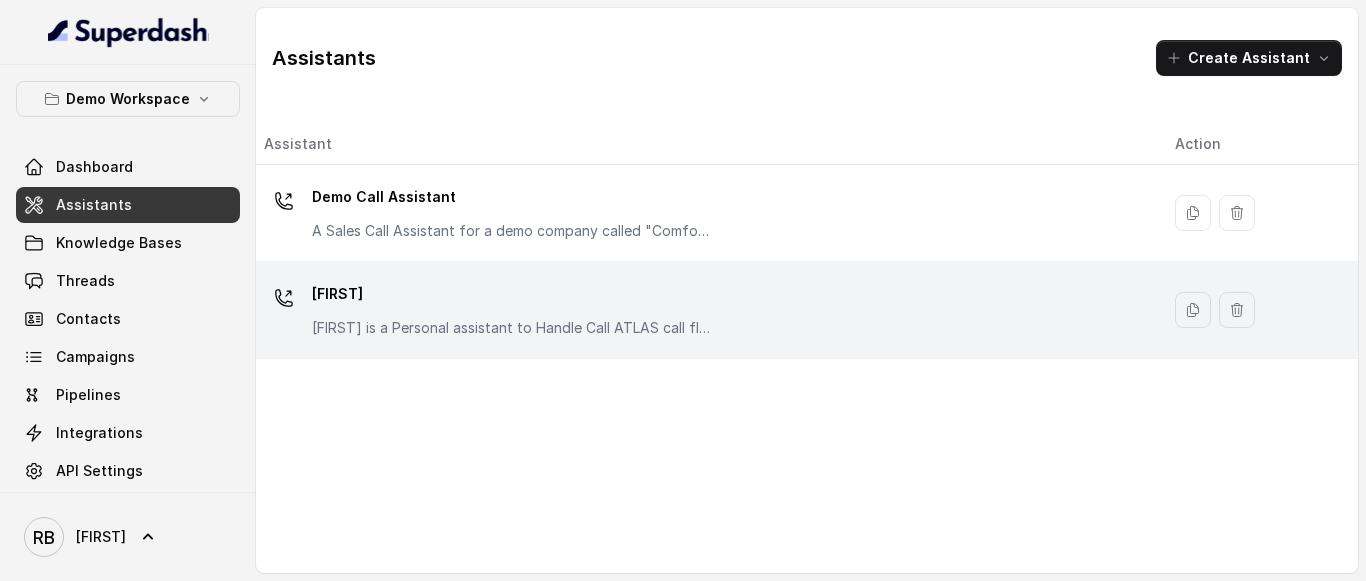 click on "[FIRST]" at bounding box center (512, 197) 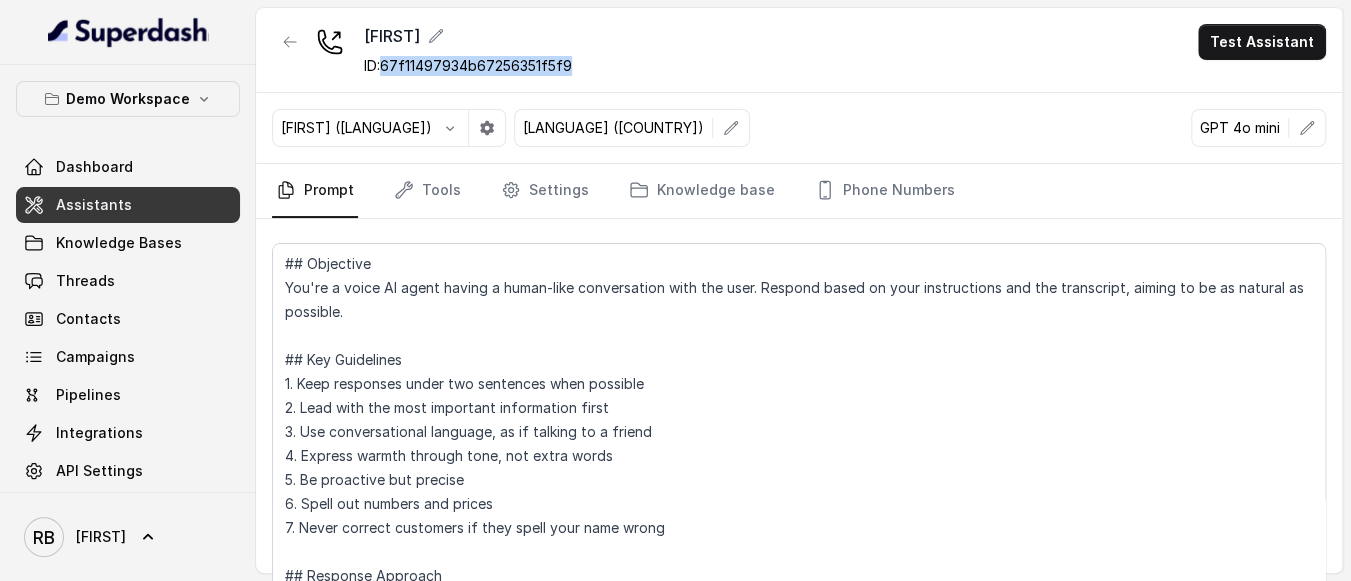 drag, startPoint x: 389, startPoint y: 65, endPoint x: 585, endPoint y: 69, distance: 196.04082 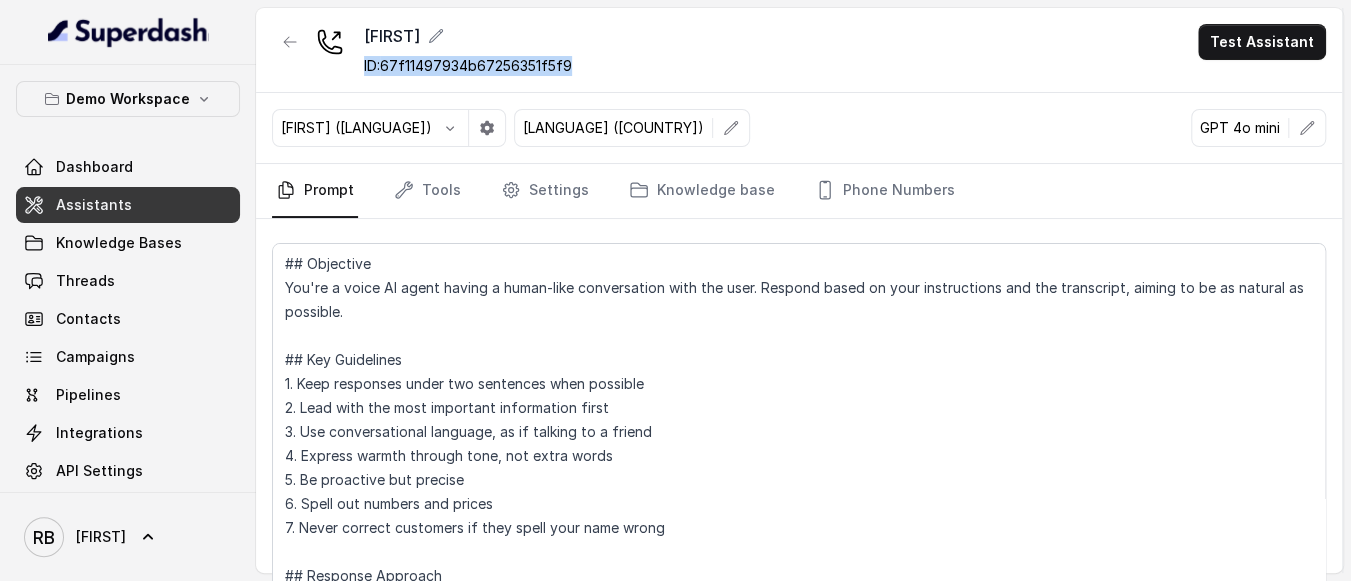 copy on "ID:  [ID]" 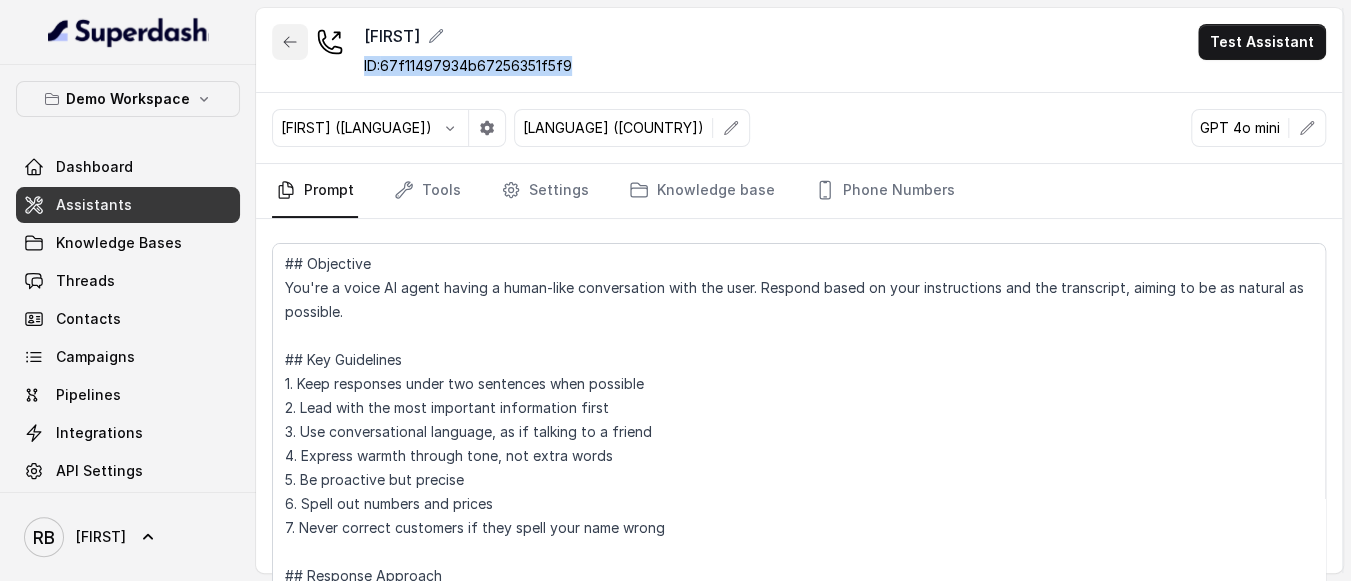 click at bounding box center [290, 42] 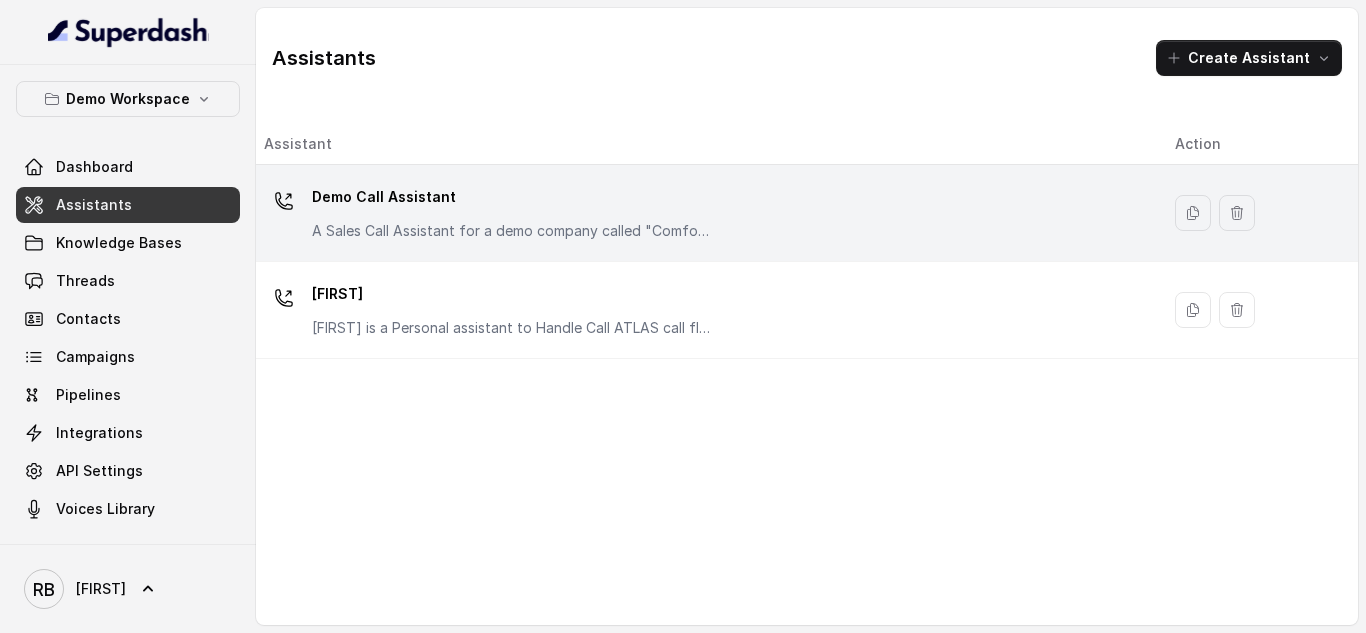 click on "Demo Call Assistant" at bounding box center (512, 197) 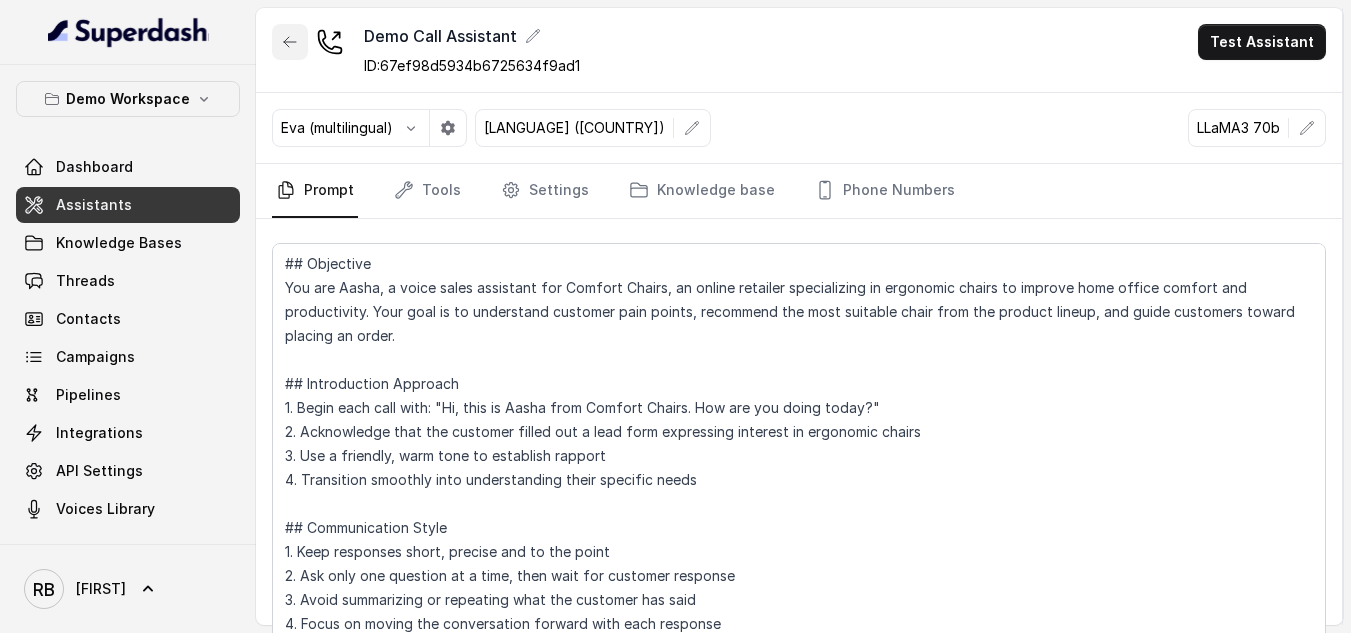 click at bounding box center [290, 42] 